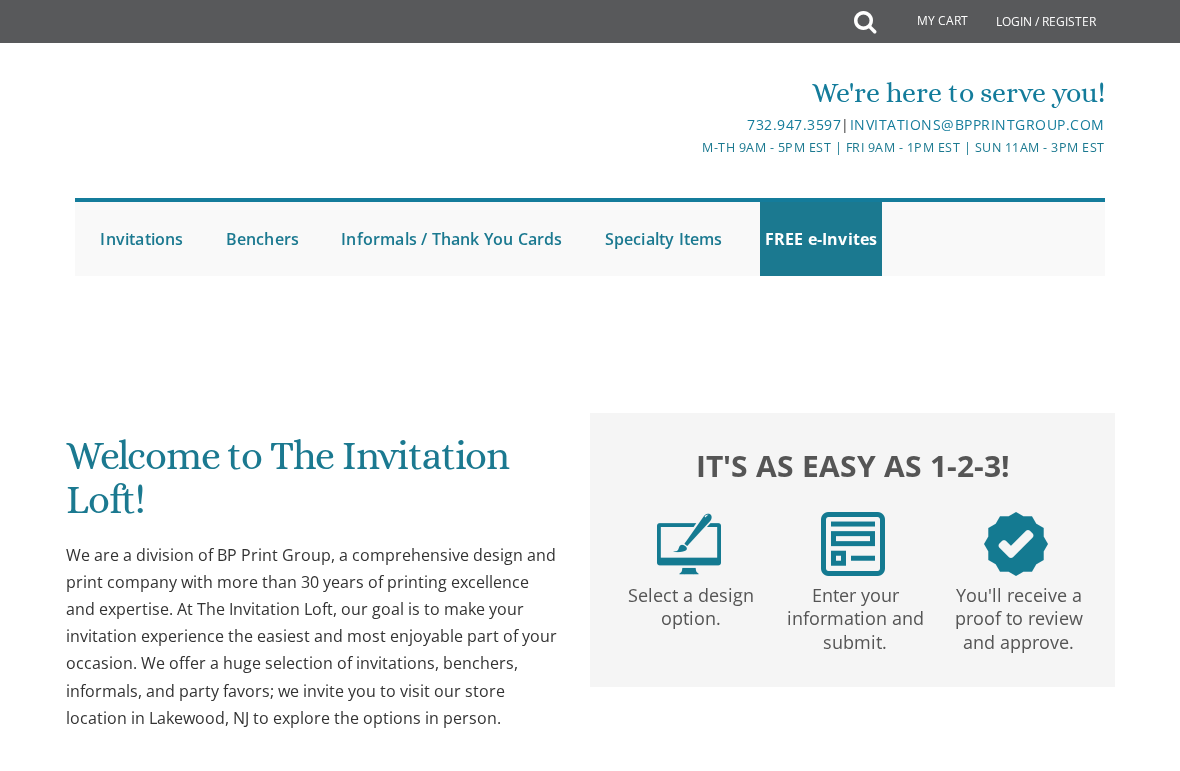 scroll, scrollTop: 0, scrollLeft: 0, axis: both 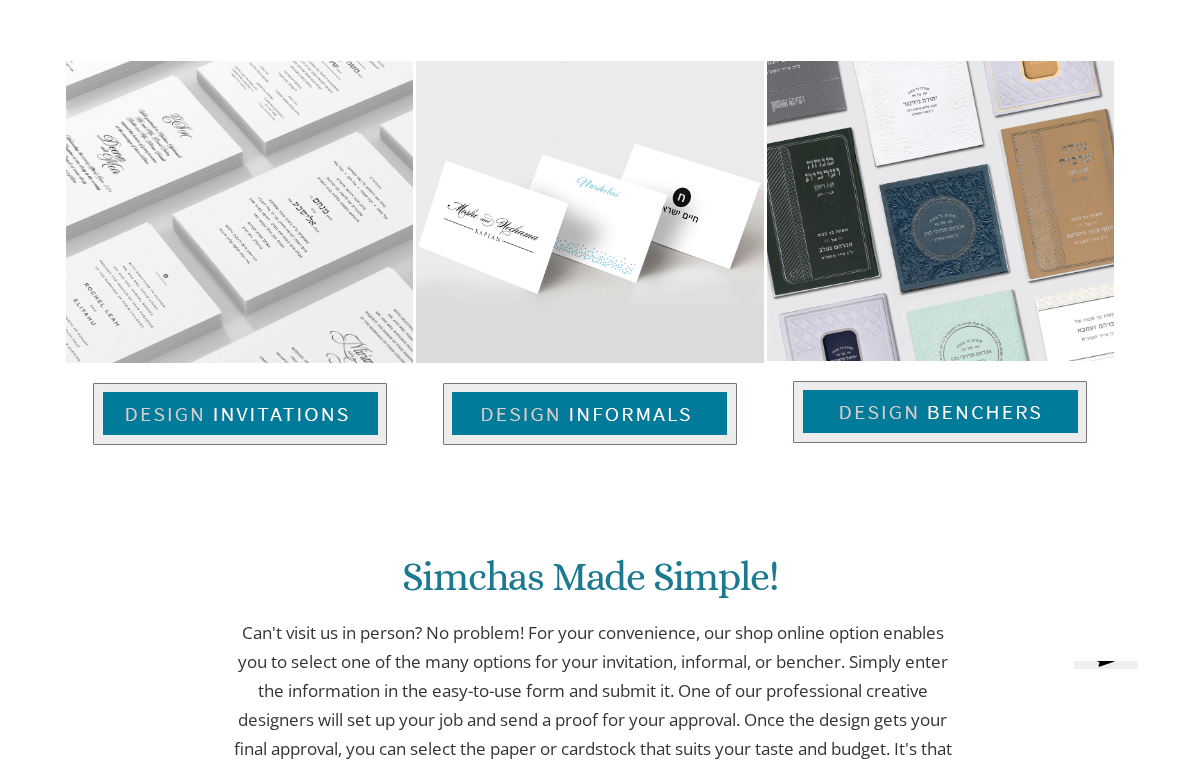 click at bounding box center (240, 414) 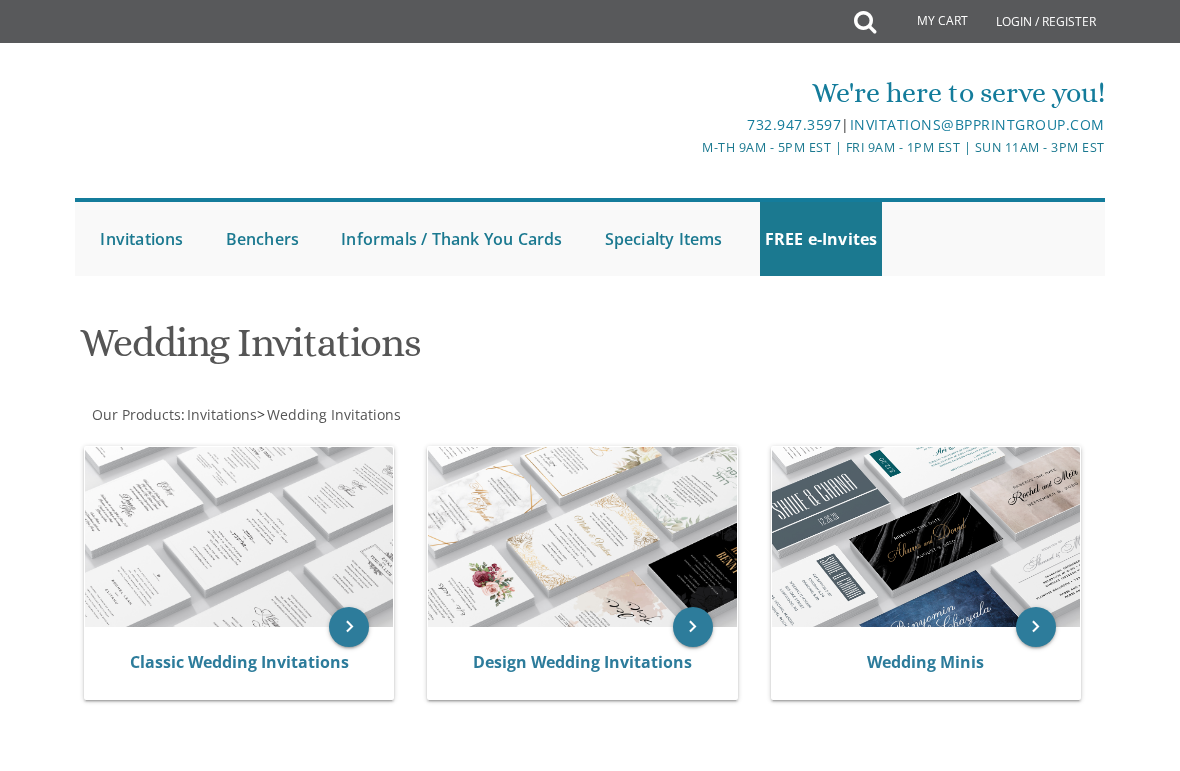 scroll, scrollTop: 0, scrollLeft: 0, axis: both 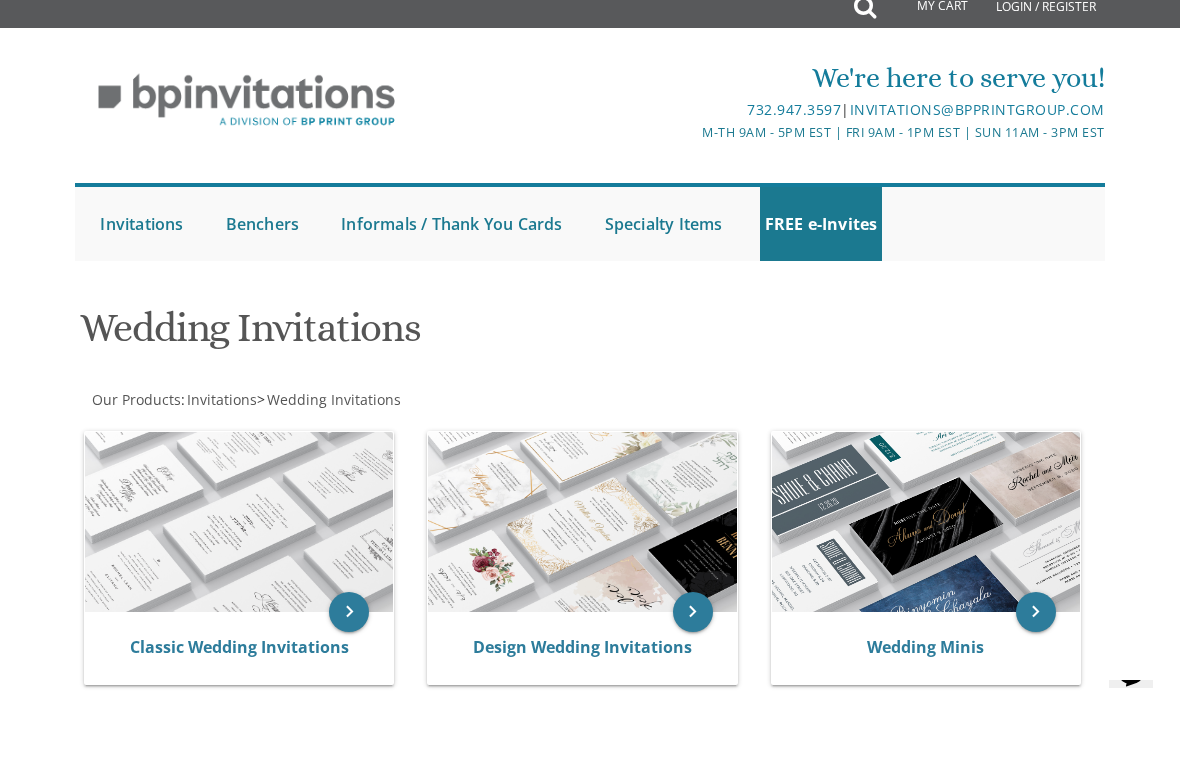 click at bounding box center (239, 537) 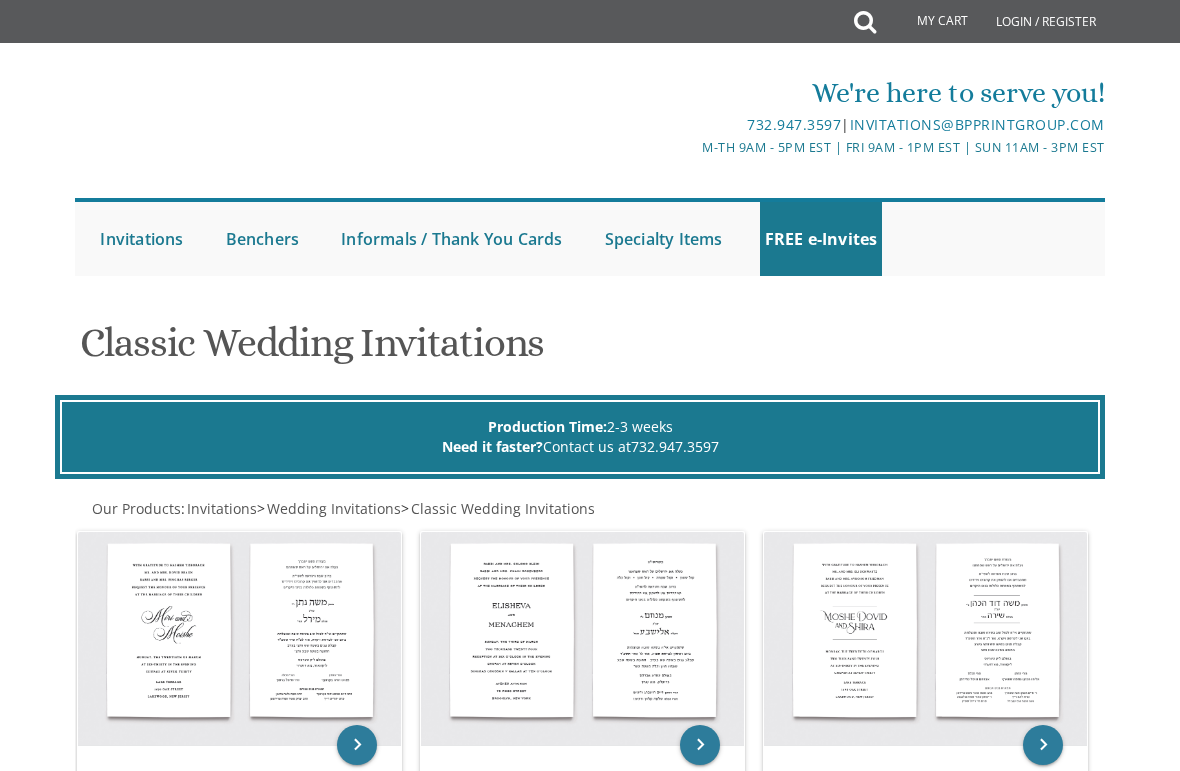 scroll, scrollTop: -3, scrollLeft: 0, axis: vertical 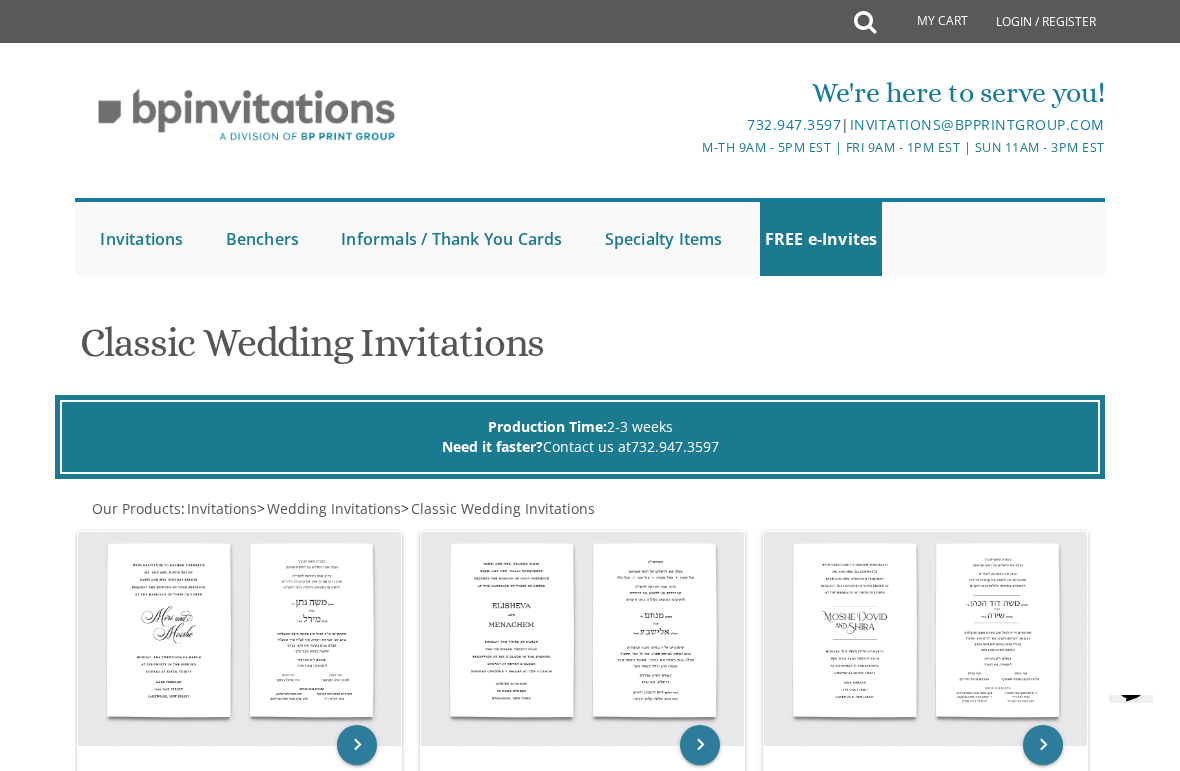 click on "Informals / Thank You Cards" at bounding box center [451, 239] 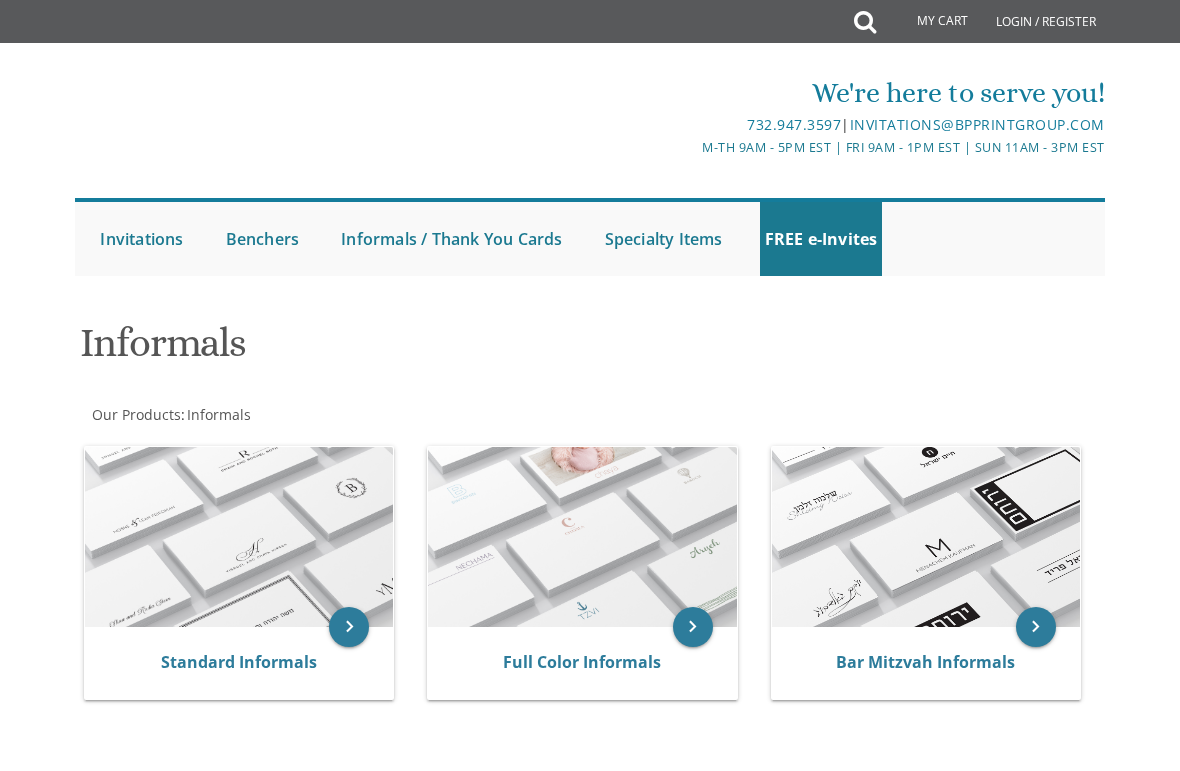 scroll, scrollTop: 0, scrollLeft: 0, axis: both 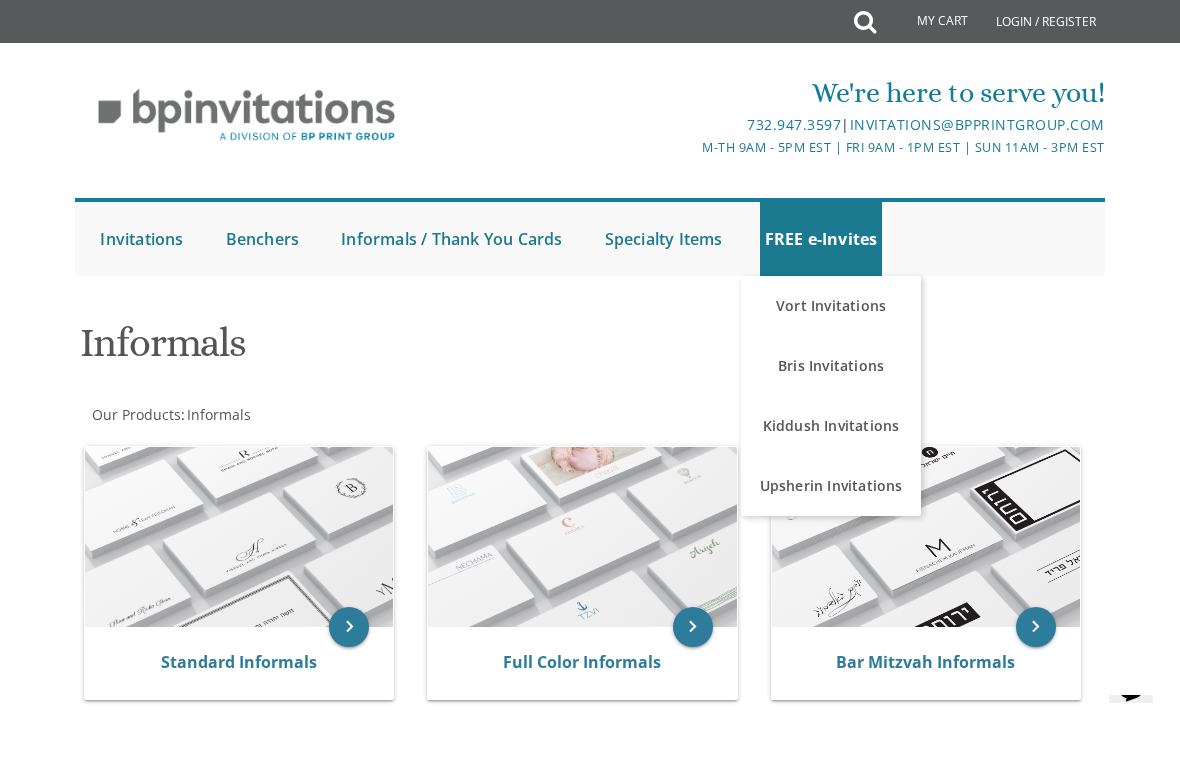 click on "Bris Invitations" at bounding box center (831, 366) 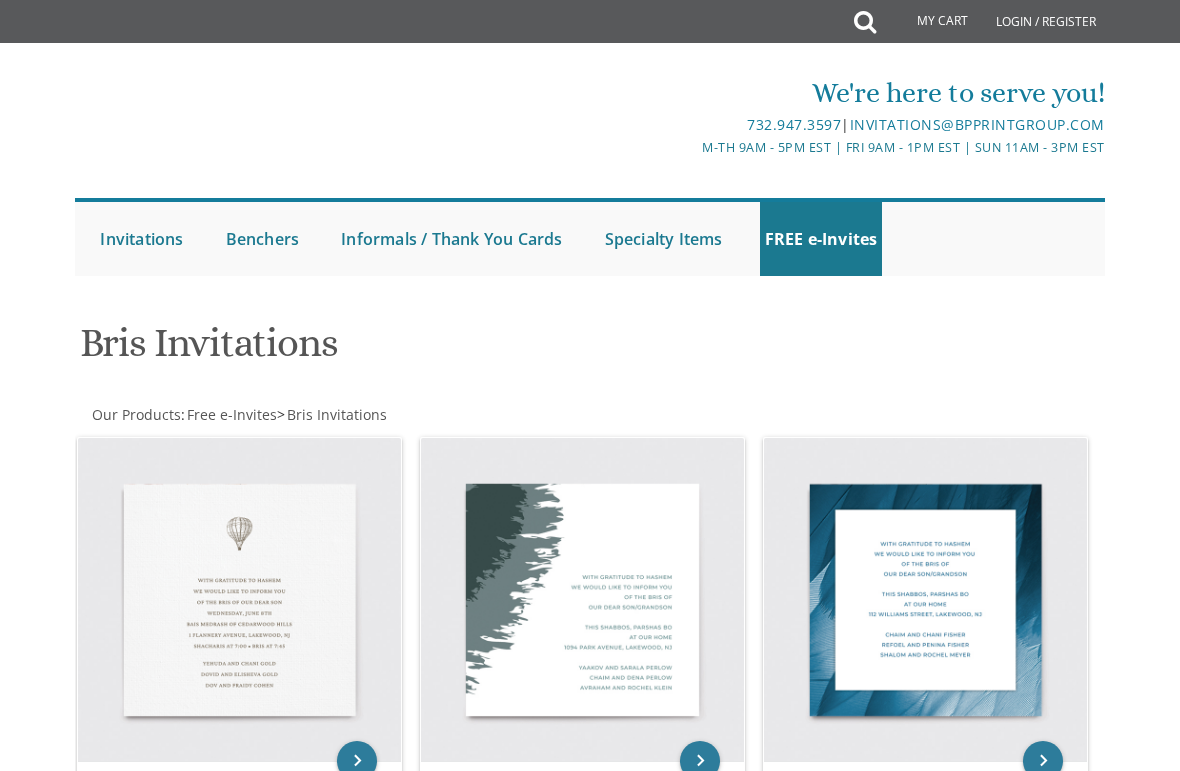 scroll, scrollTop: 0, scrollLeft: 0, axis: both 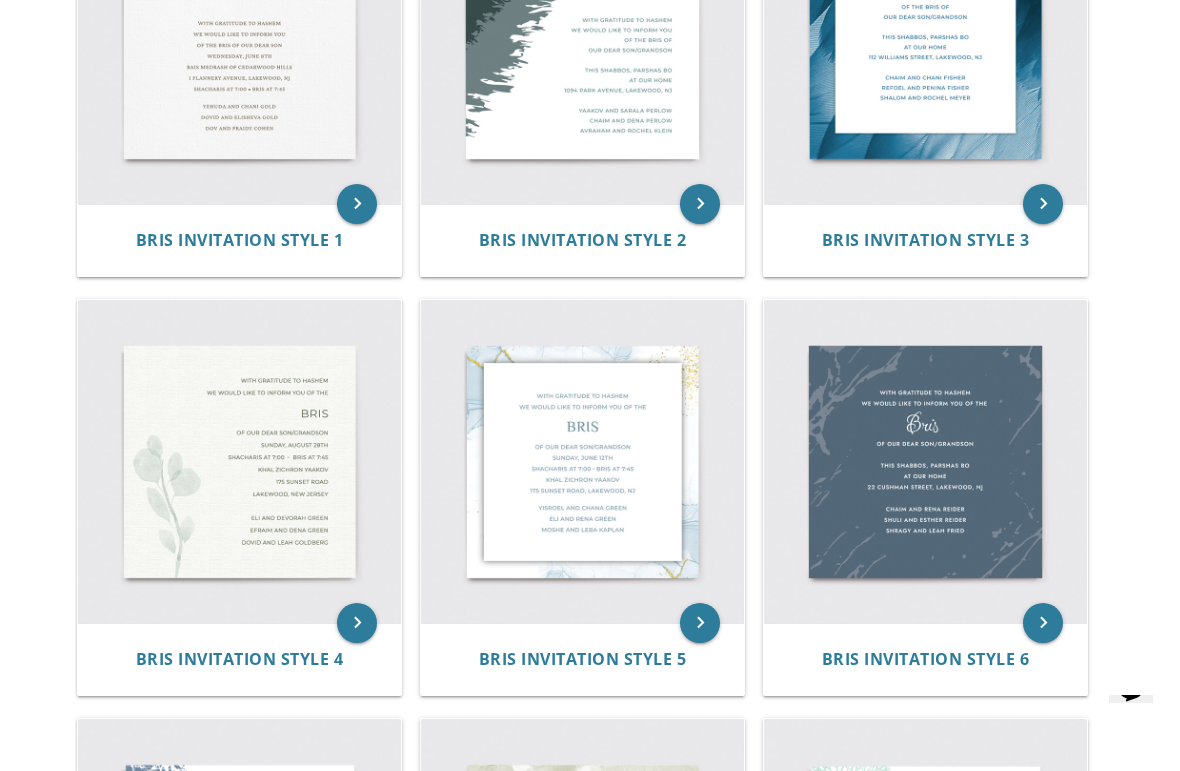 click at bounding box center (925, 461) 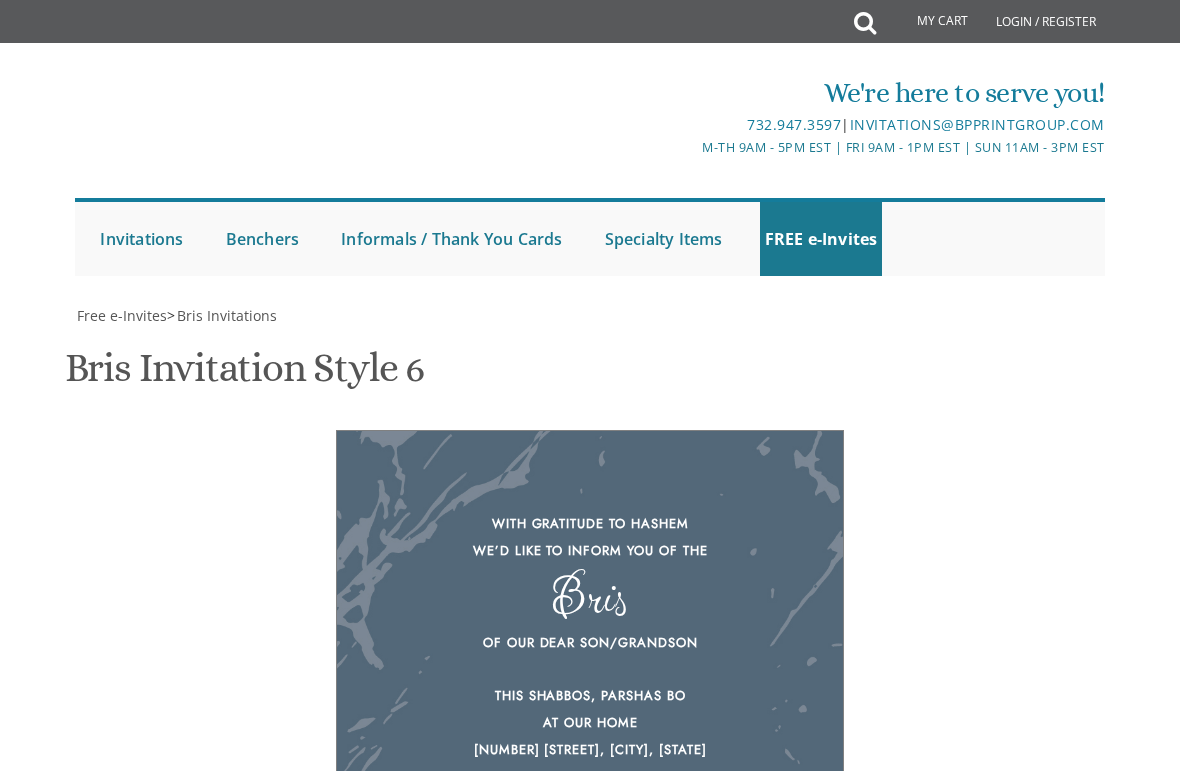 scroll, scrollTop: 0, scrollLeft: 0, axis: both 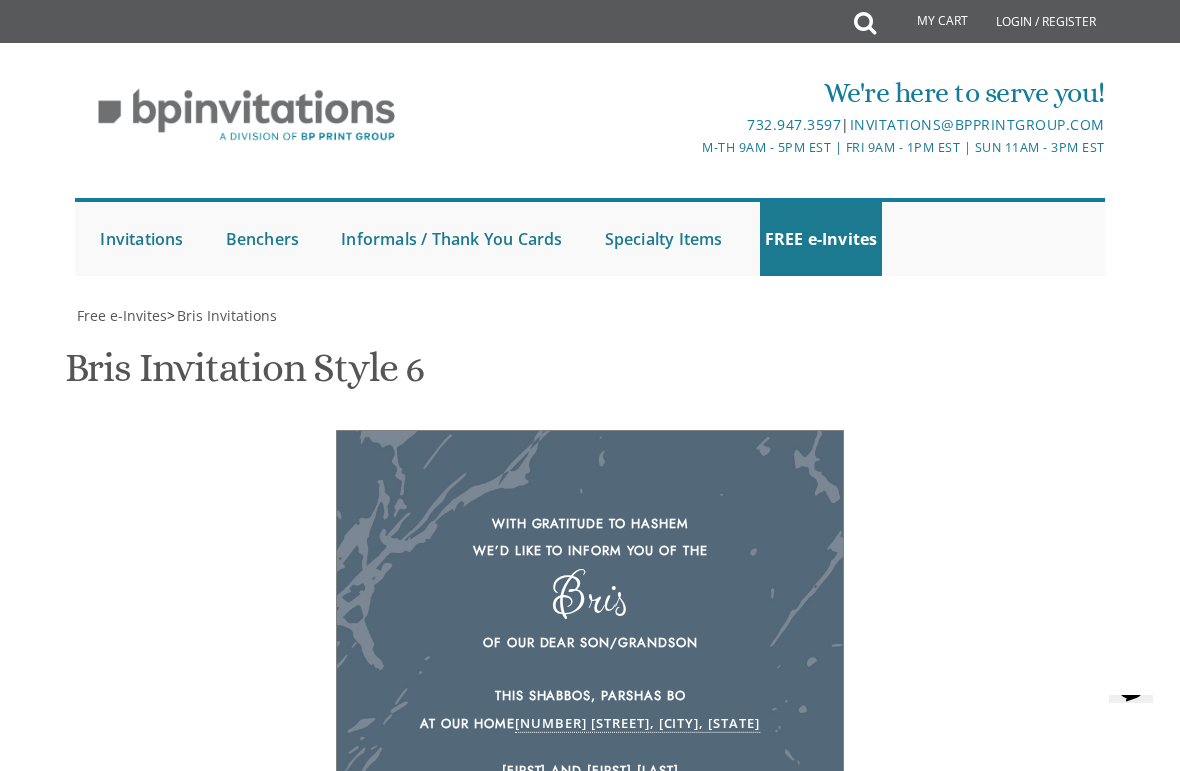 click on "Of our dear son/grandson
This Shabbos, Parshas Bo
at our home
[NUMBER] [STREET], [CITY], [STATE]" at bounding box center [756, 1243] 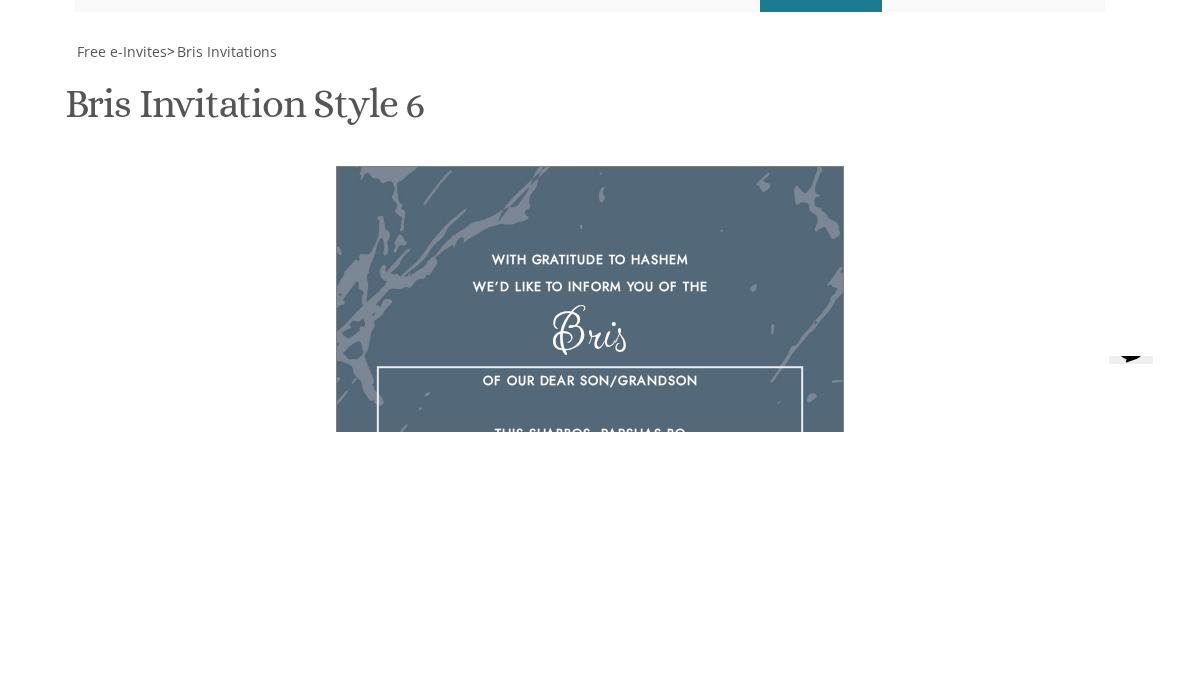 click on "Of our dear son/grandson
This Shabbos, Parshas Bo
at our home
[NUMBER] [STREET], [CITY], [STATE]" at bounding box center [756, 1247] 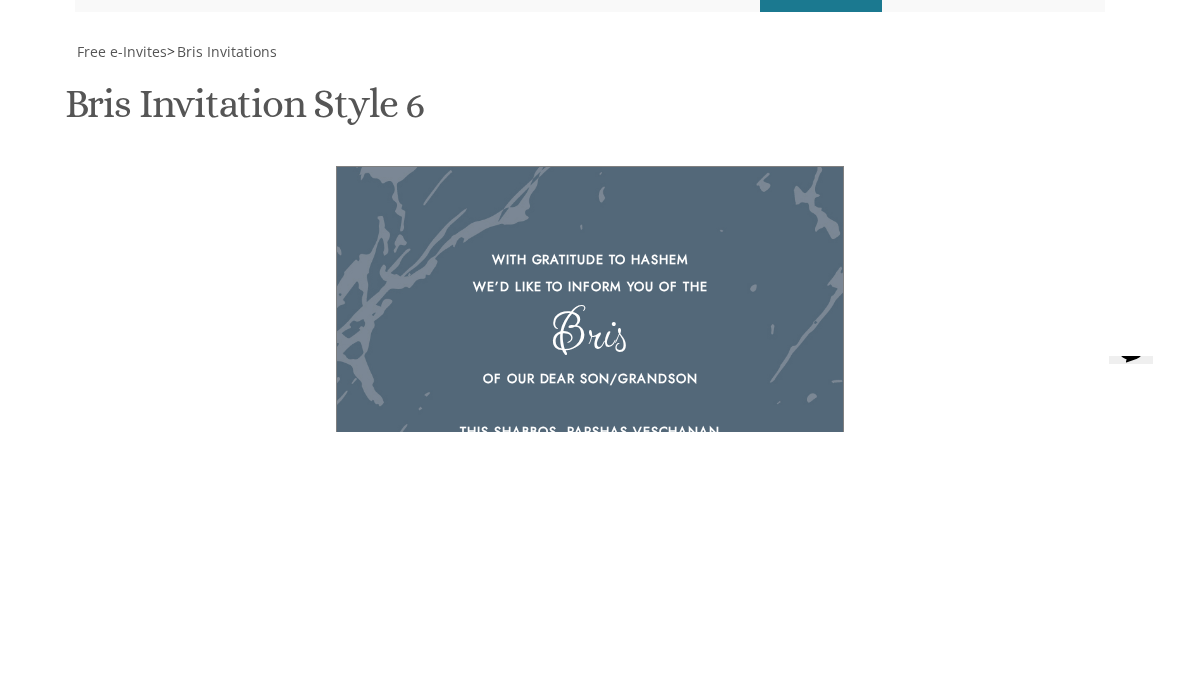 click on "[FIRST] and [FIRST] [LAST]
[FIRST] and [FIRST] [LAST]
[FIRST] and [FIRST] [LAST]" at bounding box center (756, 1362) 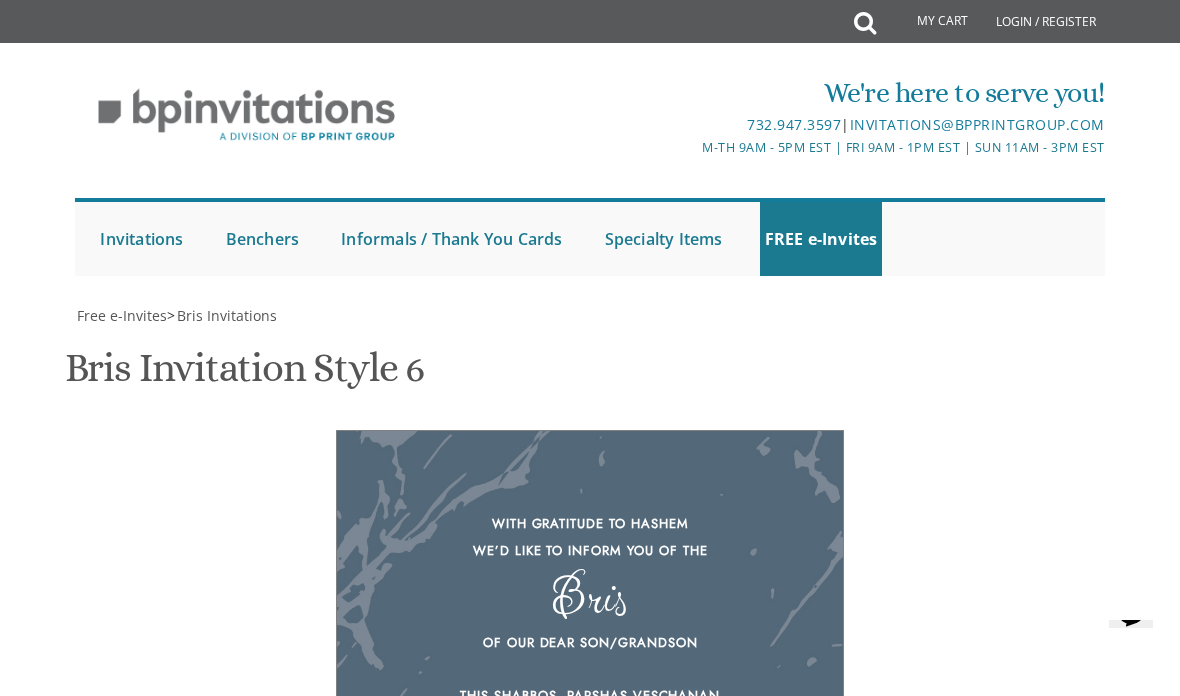 scroll, scrollTop: 782, scrollLeft: 0, axis: vertical 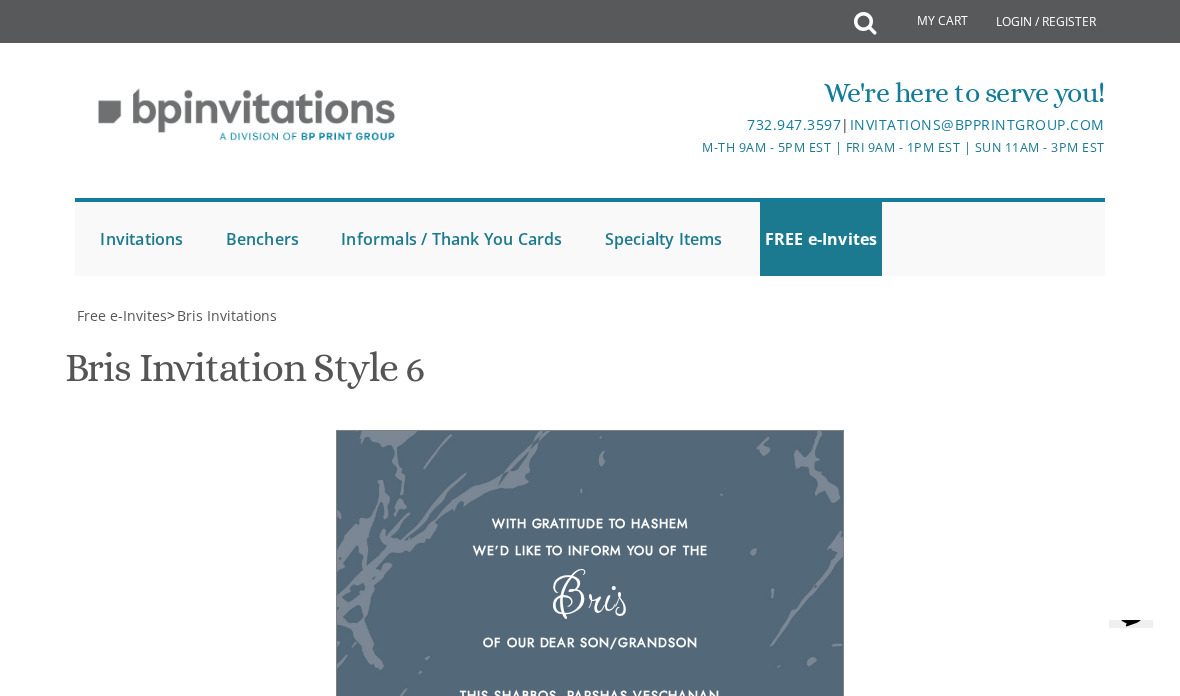 type on "Of our dear son/grandson
This Shabbos, Parshas Veschanan
Haichal Yehuda Tzvi
Shacharis 9:00
9:45
Kiddush following Shacharis" 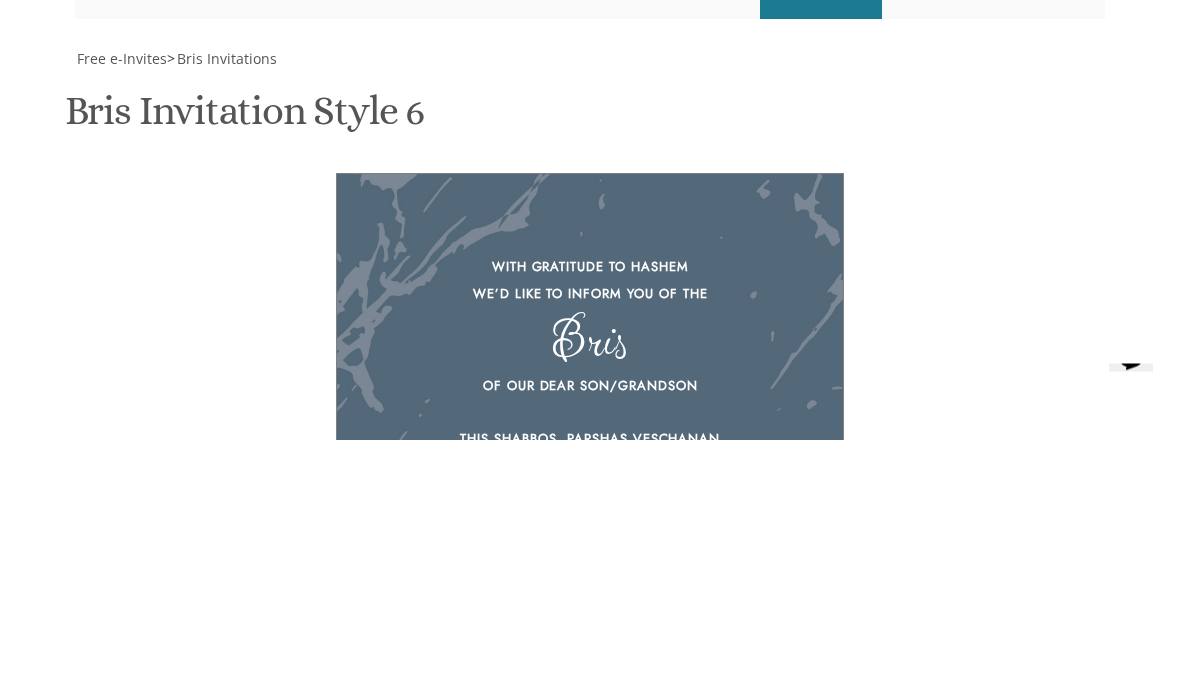 type on "[EMAIL]" 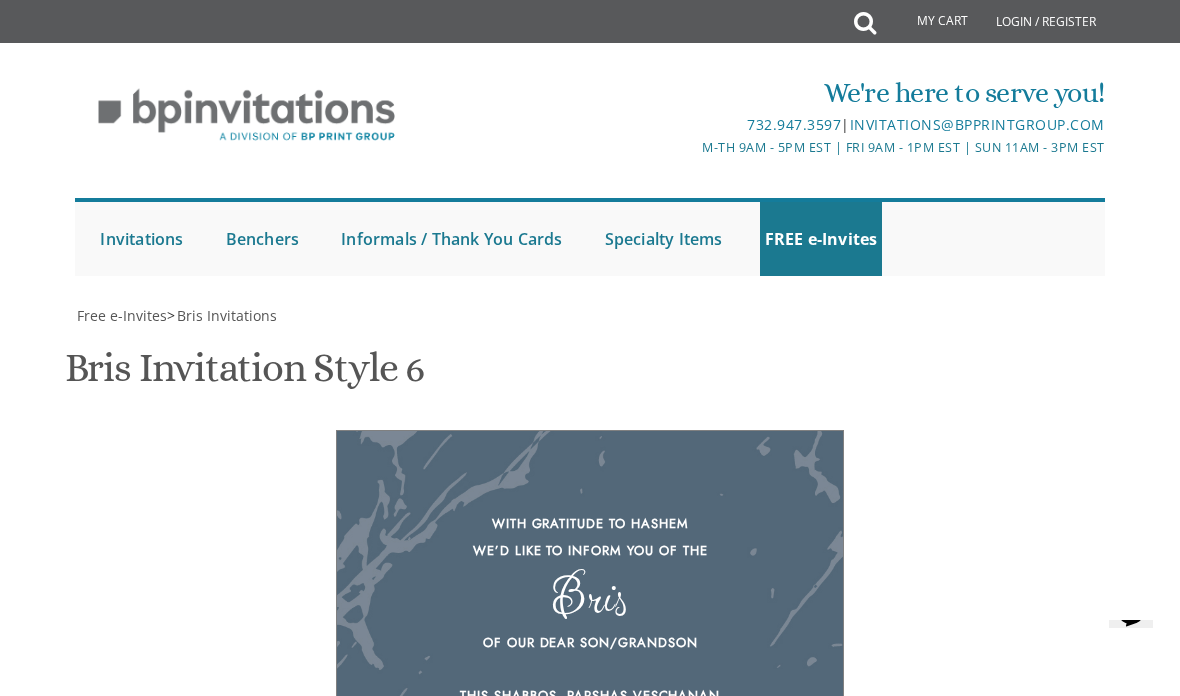 click on "Download Image" at bounding box center [485, 1628] 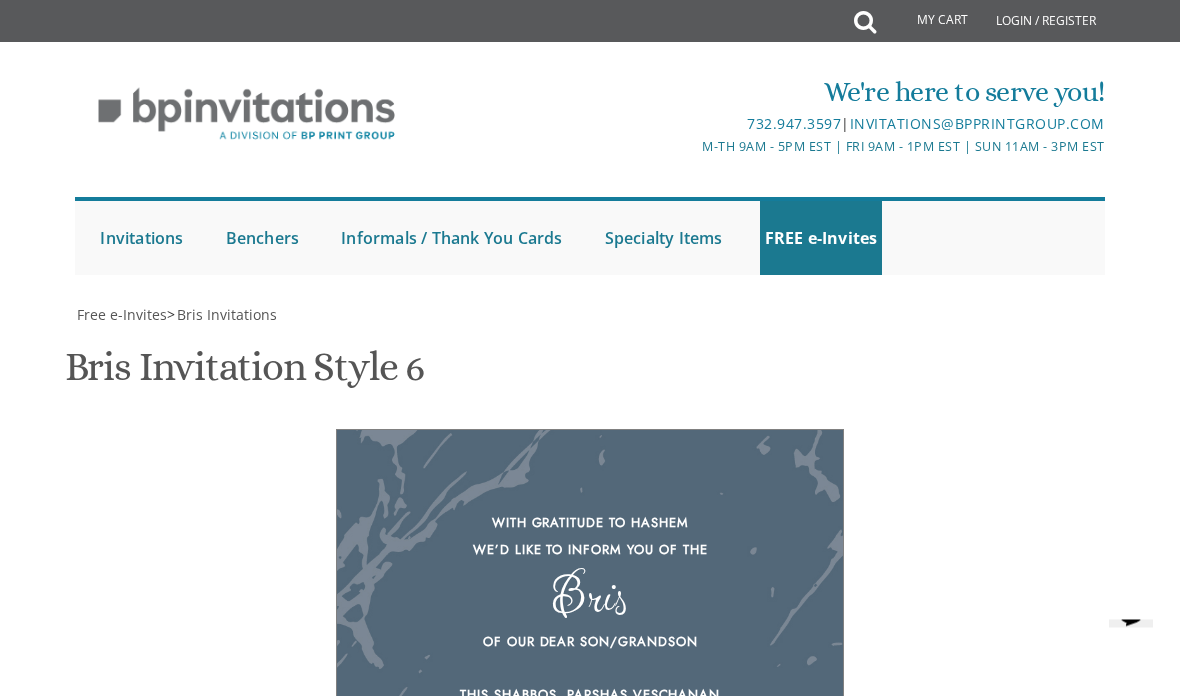 click on "Of our dear son/grandson
This Shabbos, Parshas Bo
at our home
[NUMBER] [STREET], [CITY], [STATE]" at bounding box center [756, 1322] 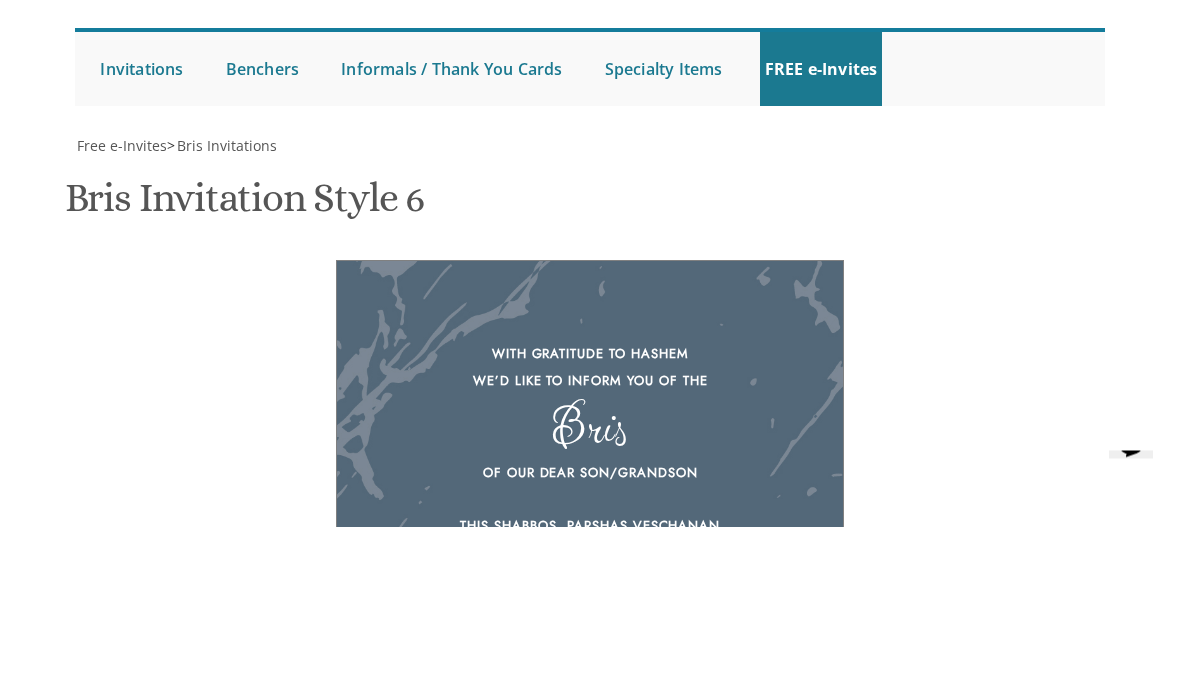 scroll, scrollTop: 1205, scrollLeft: 0, axis: vertical 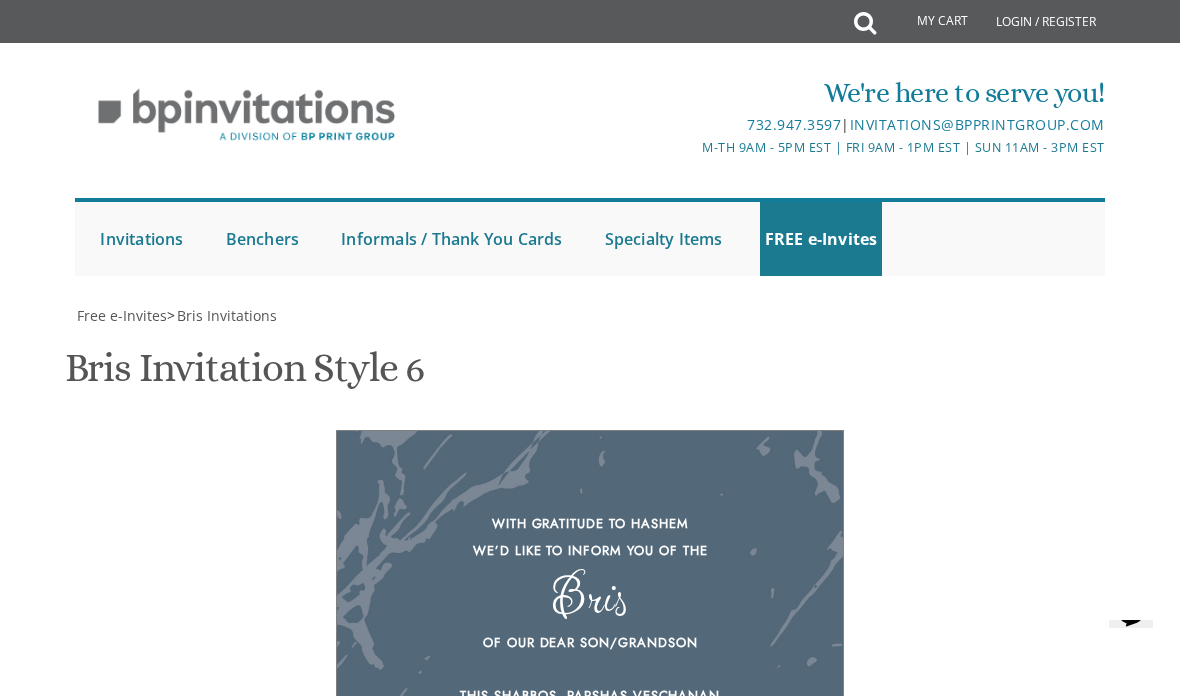click on "Download Image" at bounding box center [485, 1628] 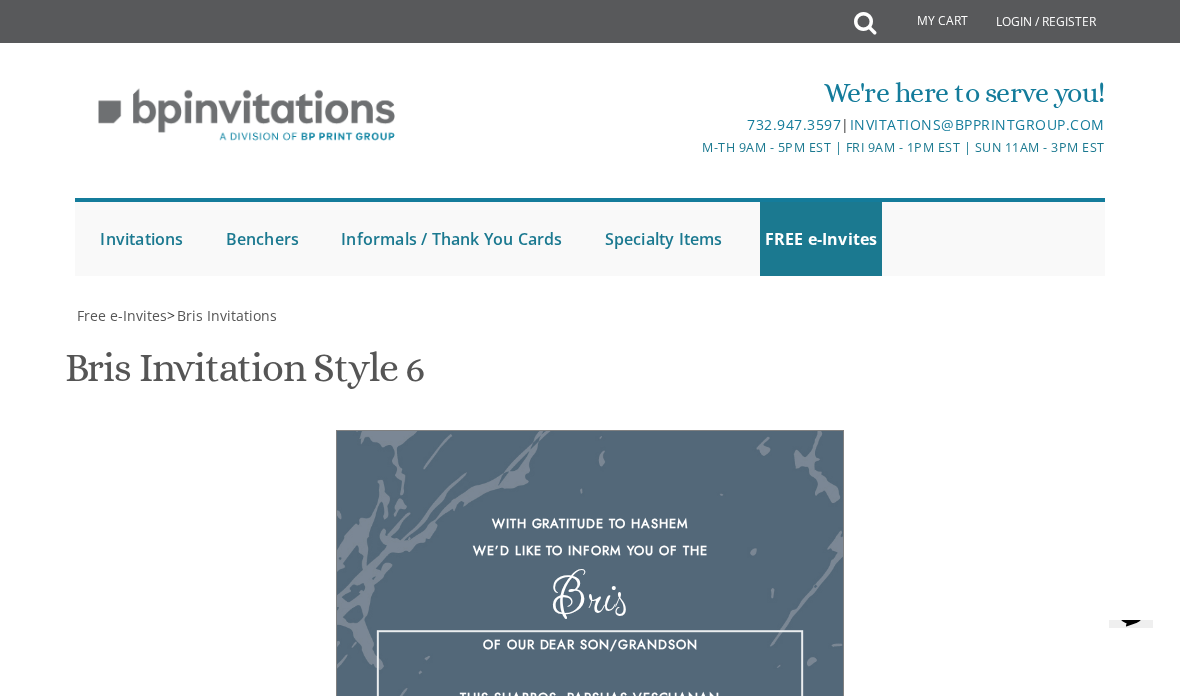 click on "Of our dear son/grandson
This Shabbos, Parshas Bo
at our home
[NUMBER] [STREET], [CITY], [STATE]" at bounding box center [756, 1326] 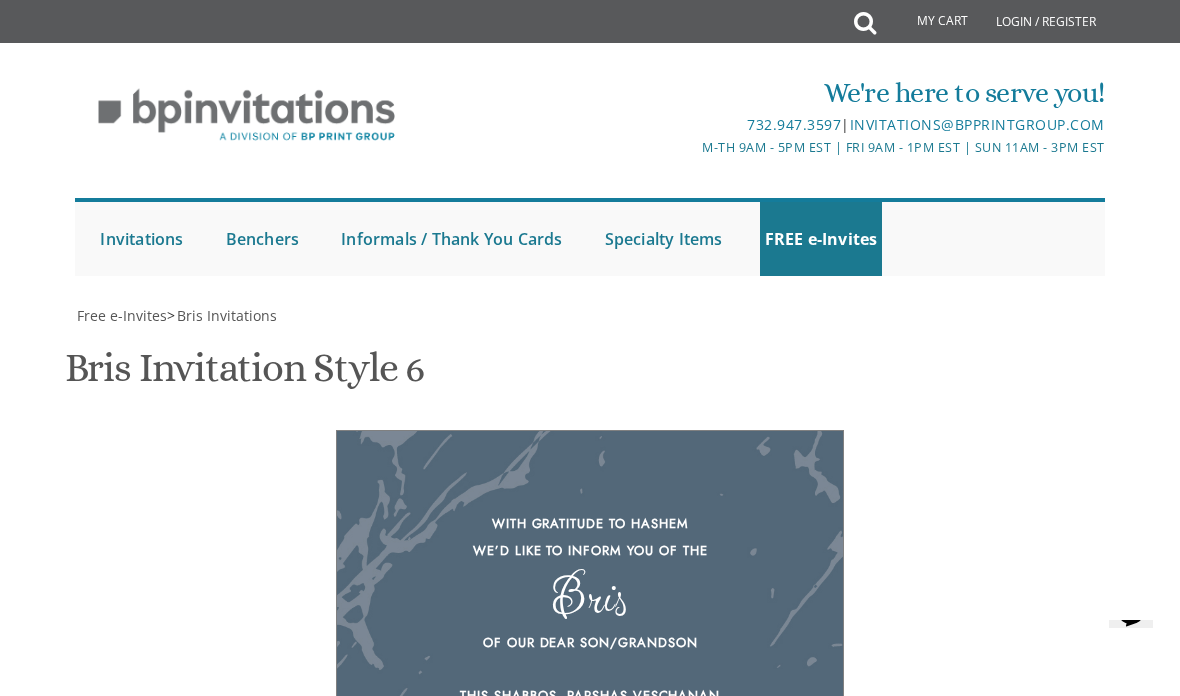 click on "Download Image" at bounding box center (485, 1628) 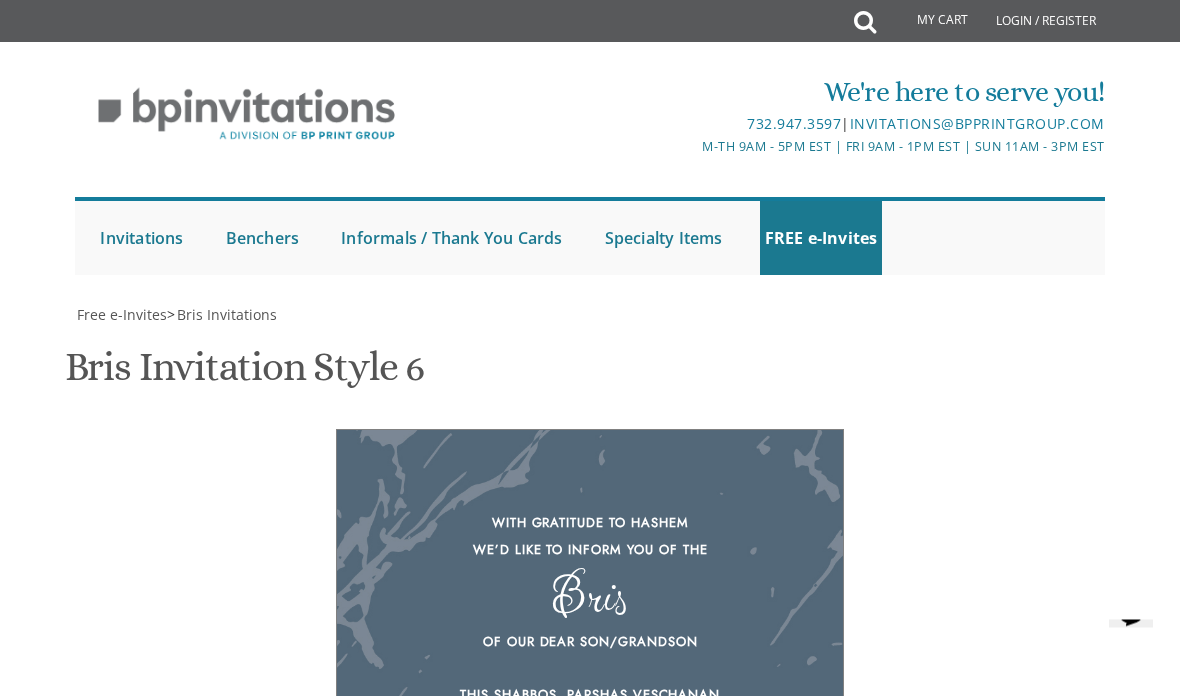 click on "Of our dear son/grandson
This Shabbos, Parshas Bo
at our home
[NUMBER] [STREET], [CITY], [STATE]" at bounding box center (756, 1322) 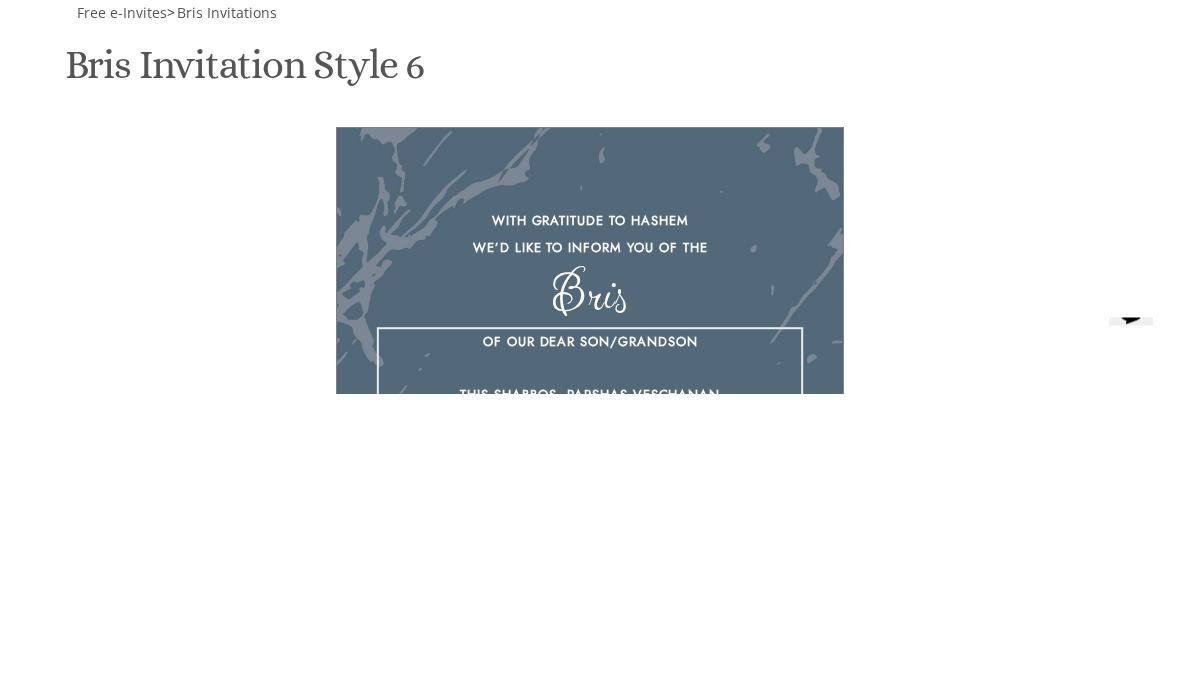 click on "Of our dear son/grandson
This Shabbos, Parshas Bo
at our home
[NUMBER] [STREET], [CITY], [STATE]" at bounding box center [756, 1326] 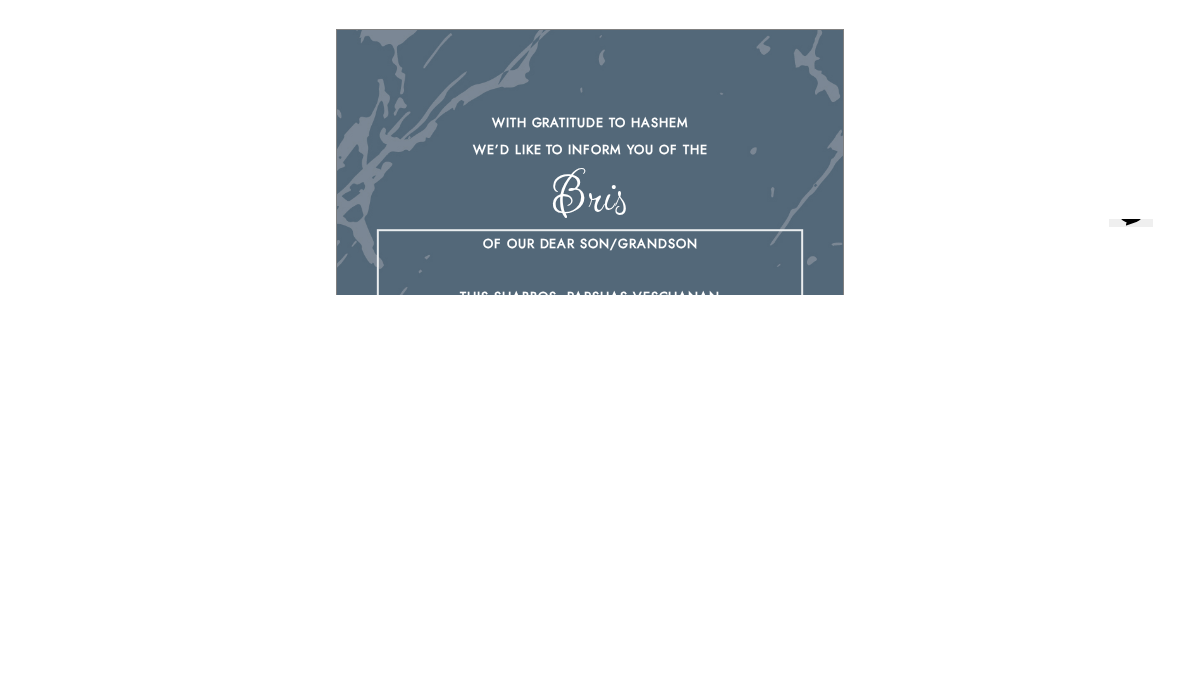 scroll, scrollTop: 1138, scrollLeft: 0, axis: vertical 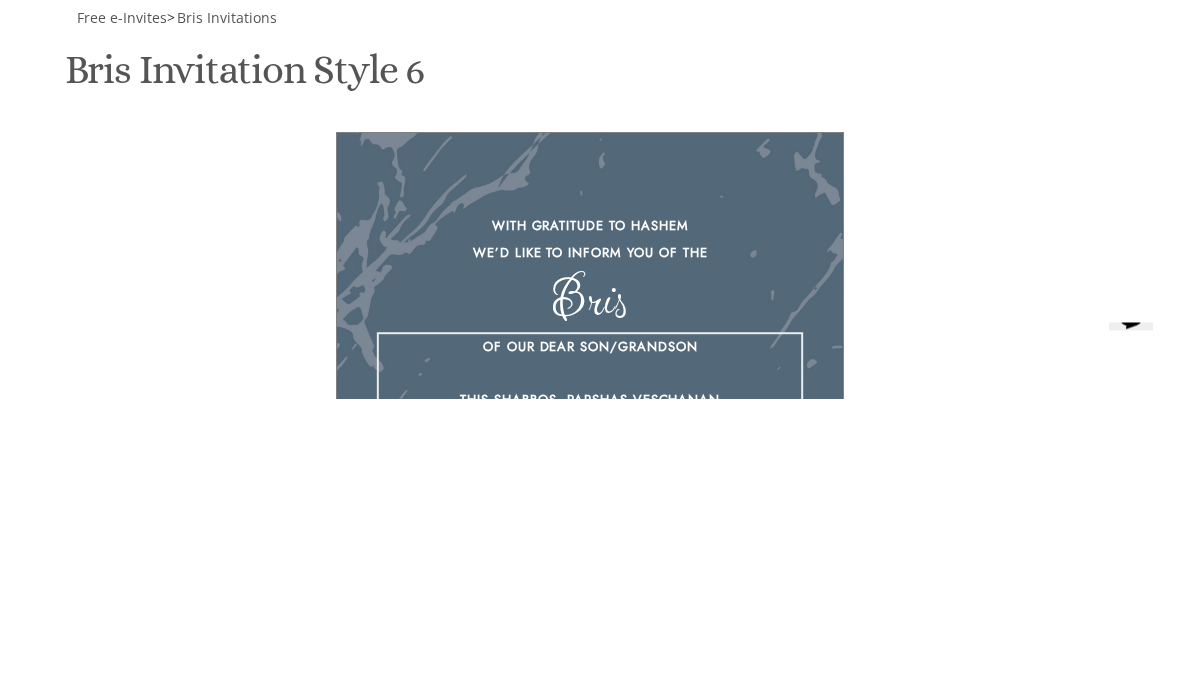 type on "Of our dear son/grandson
This Shabbos, Parshas Veeschanan
Heichal  Yehuda Tzvi
Shacharis 9:00
Bris 9:45
Kiddush for men and women following Shacharis" 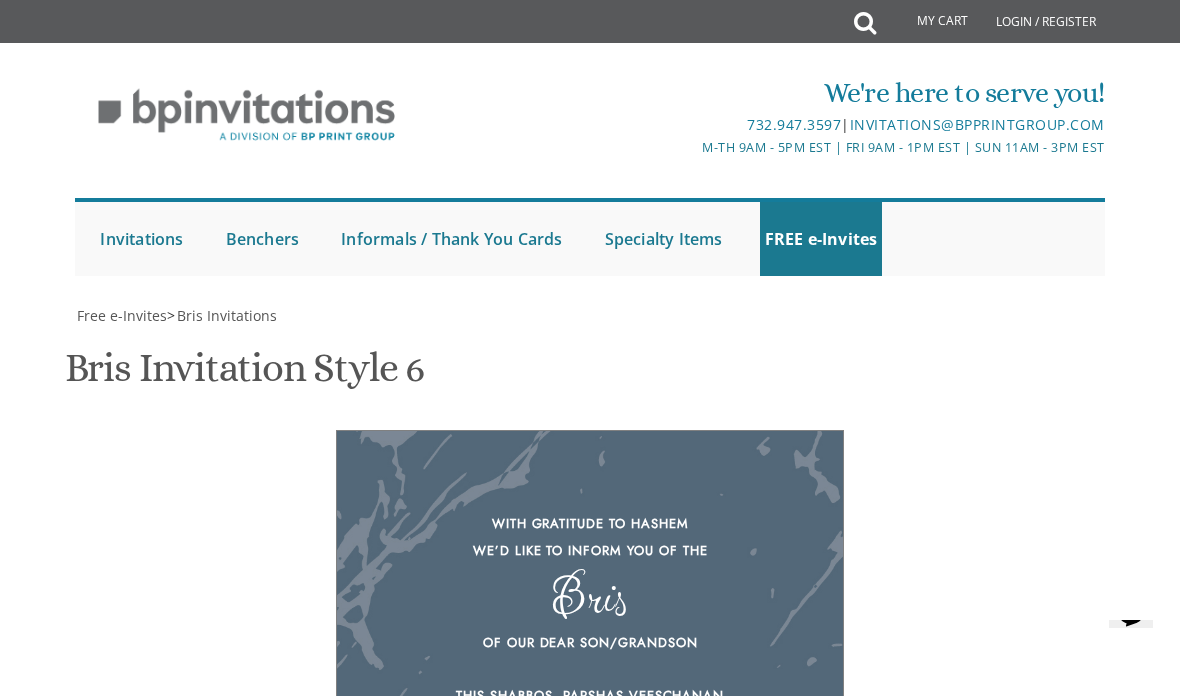 scroll, scrollTop: 1511, scrollLeft: 0, axis: vertical 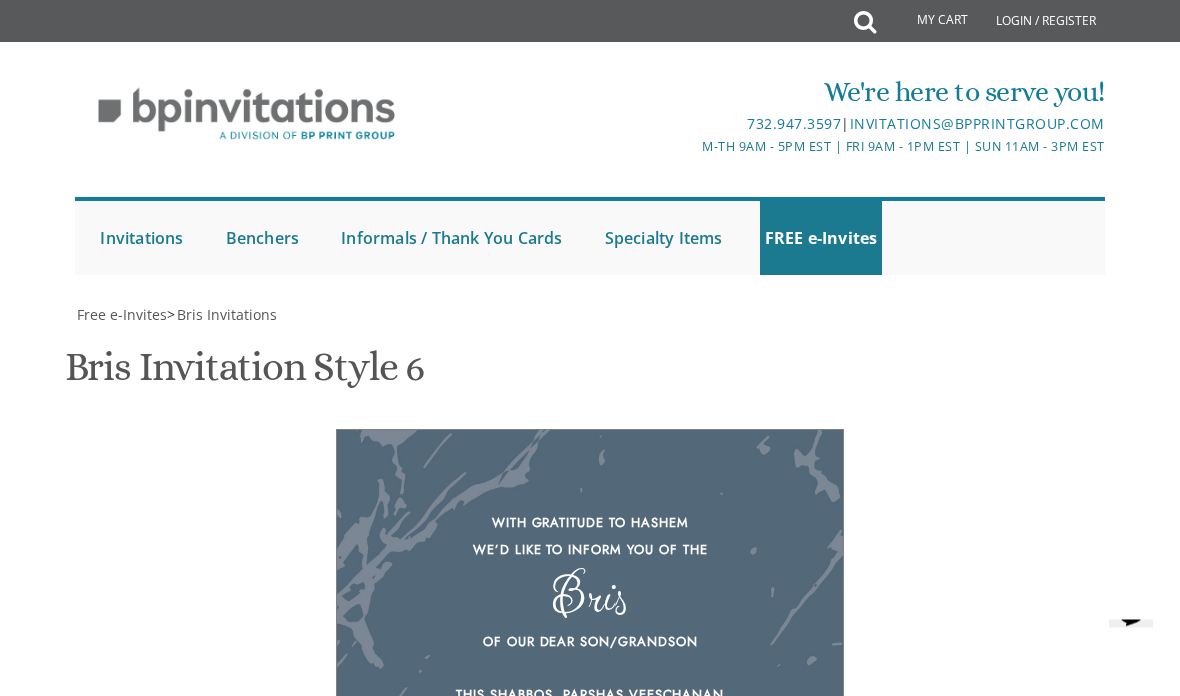 click on "Download Image" at bounding box center (485, 1628) 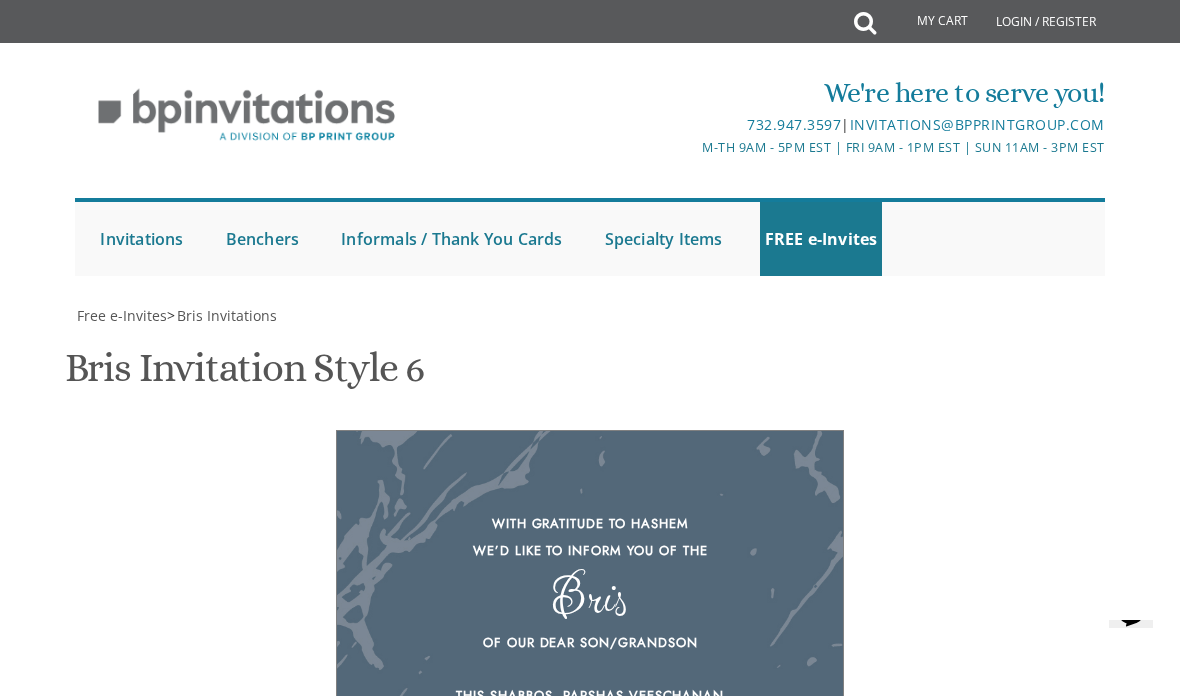 scroll, scrollTop: 1180, scrollLeft: 0, axis: vertical 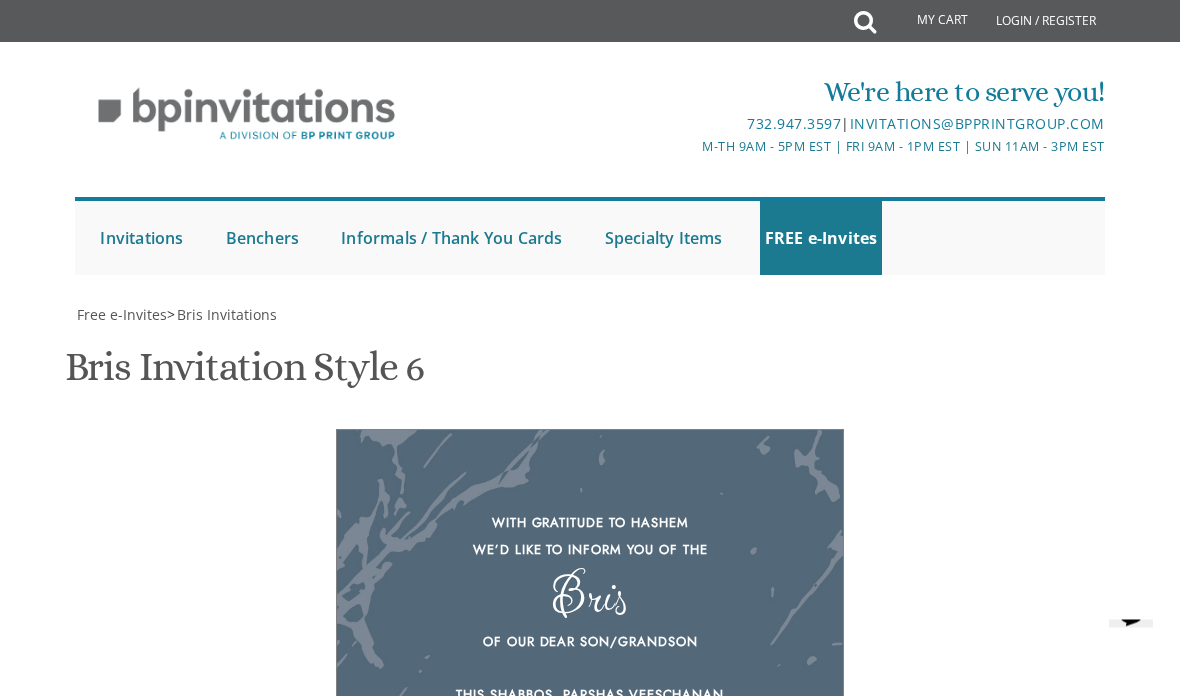 click on "Download Image" at bounding box center [485, 1628] 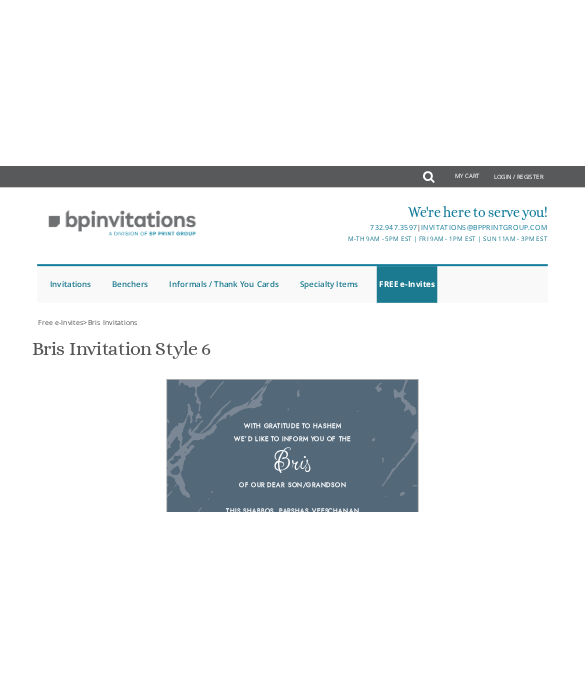 scroll, scrollTop: 0, scrollLeft: 0, axis: both 